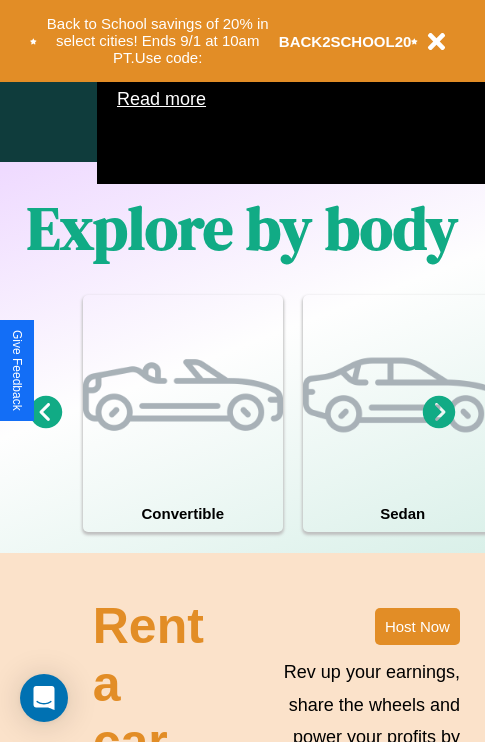 scroll, scrollTop: 1285, scrollLeft: 0, axis: vertical 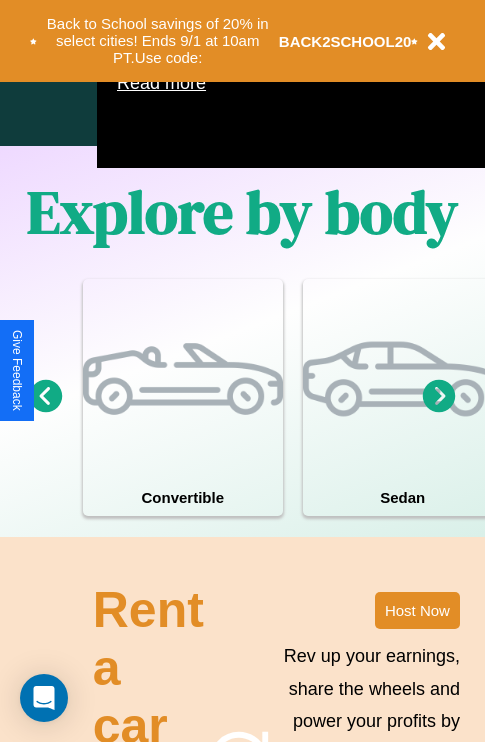 click 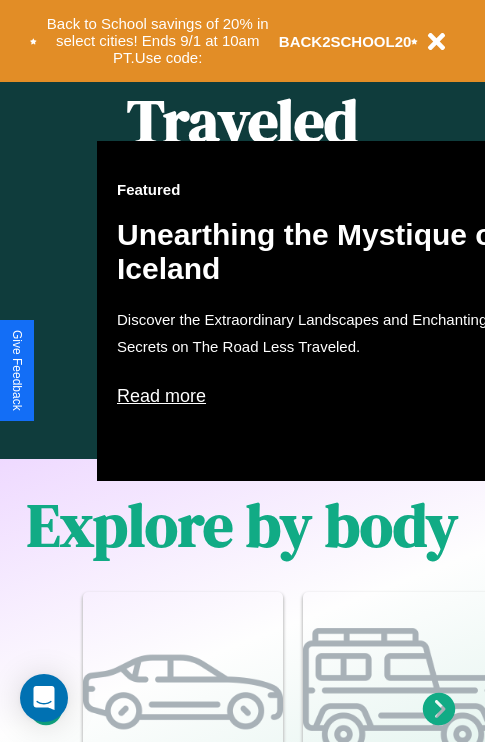 scroll, scrollTop: 817, scrollLeft: 0, axis: vertical 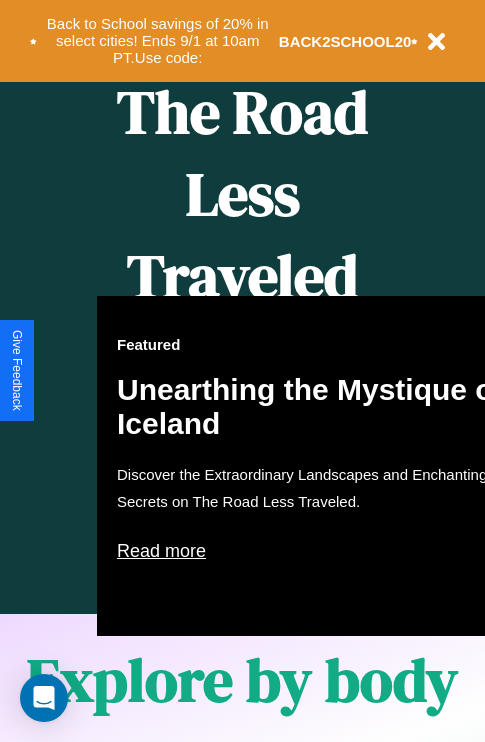 click on "Featured Unearthing the Mystique of Iceland Discover the Extraordinary Landscapes and Enchanting Secrets on The Road Less Traveled. Read more" at bounding box center (317, 466) 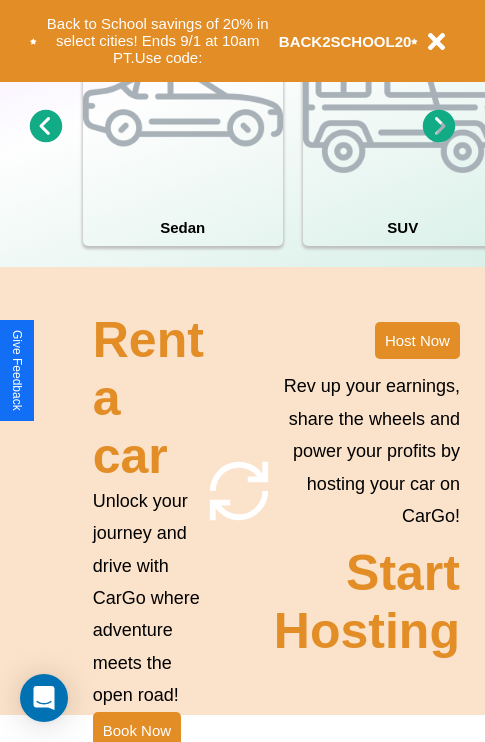 scroll, scrollTop: 1558, scrollLeft: 0, axis: vertical 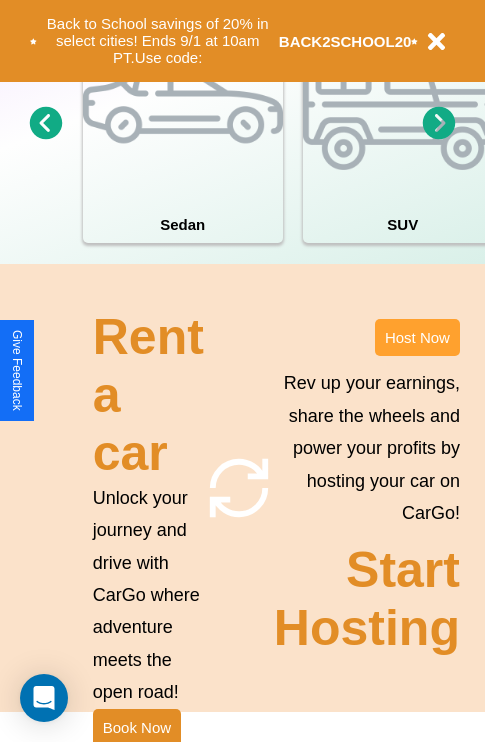 click on "Host Now" at bounding box center (417, 337) 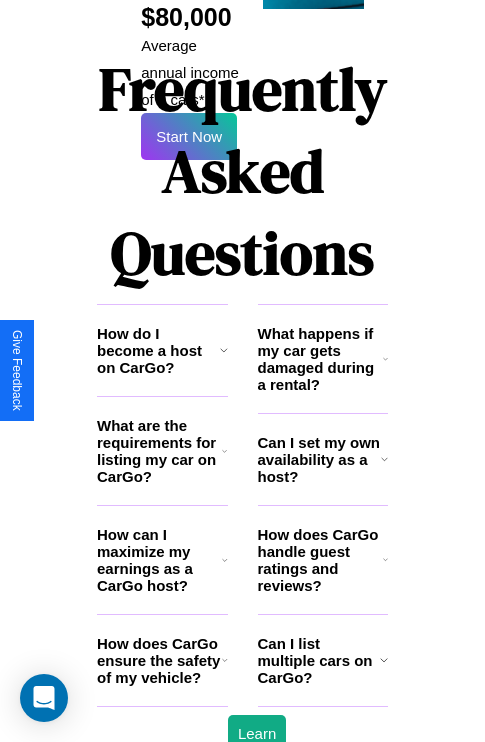 scroll, scrollTop: 3255, scrollLeft: 0, axis: vertical 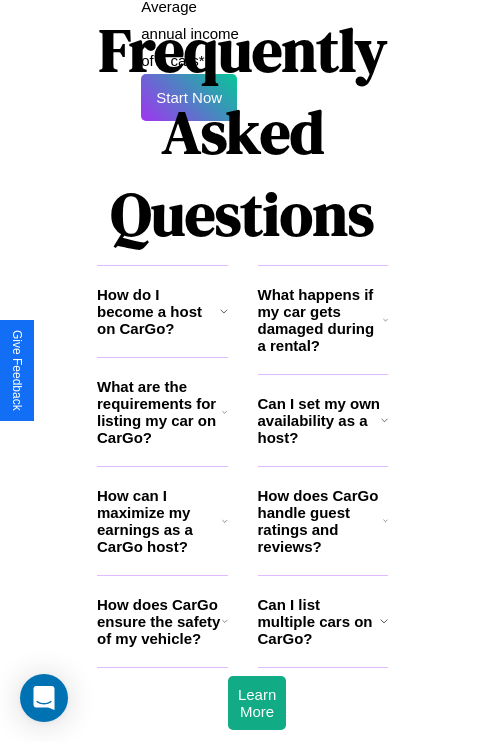 click 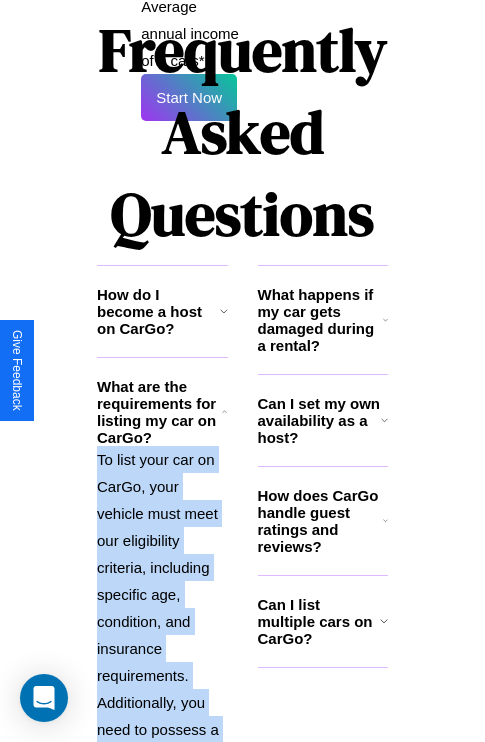 scroll, scrollTop: 3517, scrollLeft: 0, axis: vertical 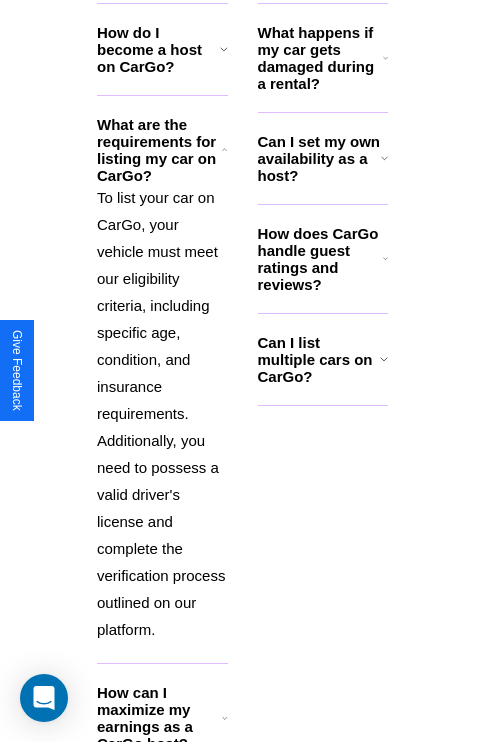 click on "How can I maximize my earnings as a CarGo host?" at bounding box center [159, 718] 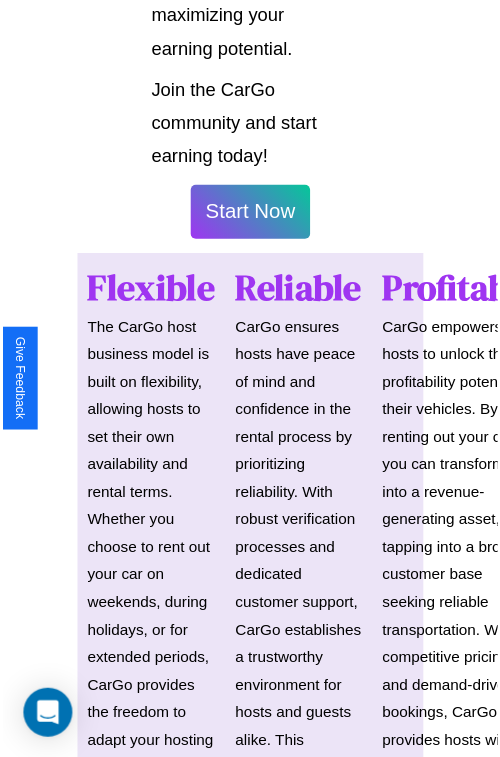 scroll, scrollTop: 1417, scrollLeft: 0, axis: vertical 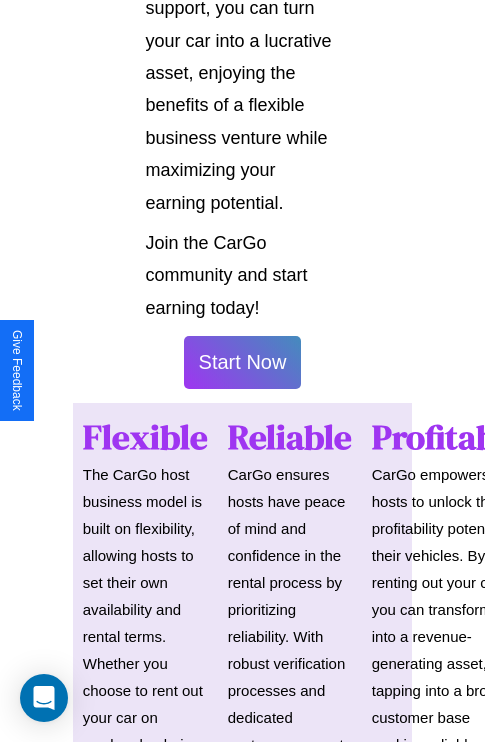 click on "Start Now" at bounding box center (243, 362) 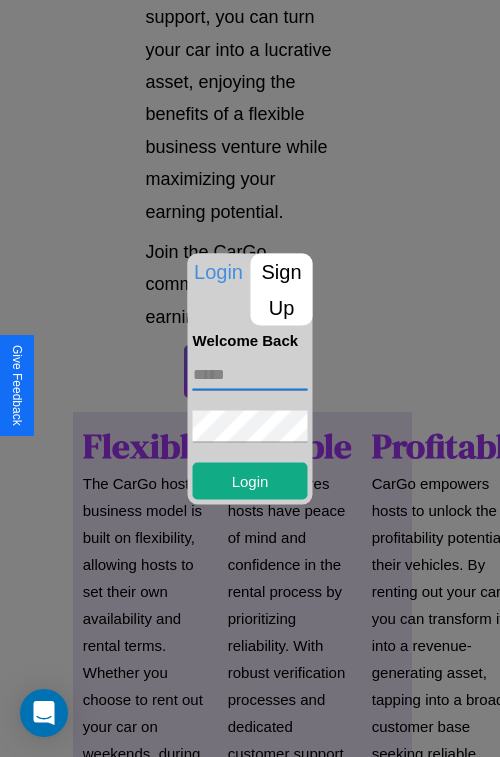 click at bounding box center (250, 374) 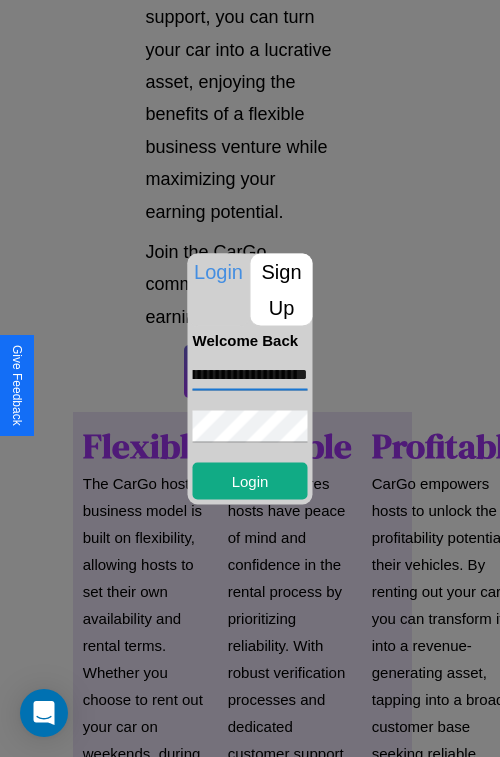 scroll, scrollTop: 0, scrollLeft: 107, axis: horizontal 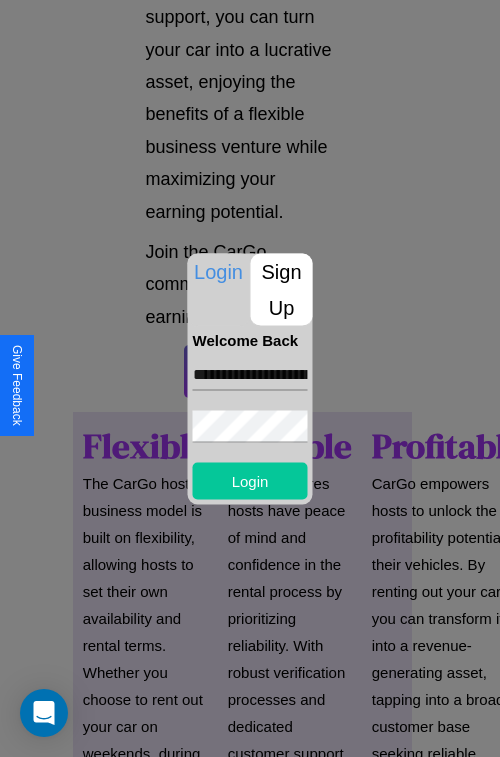 click on "Login" at bounding box center [250, 480] 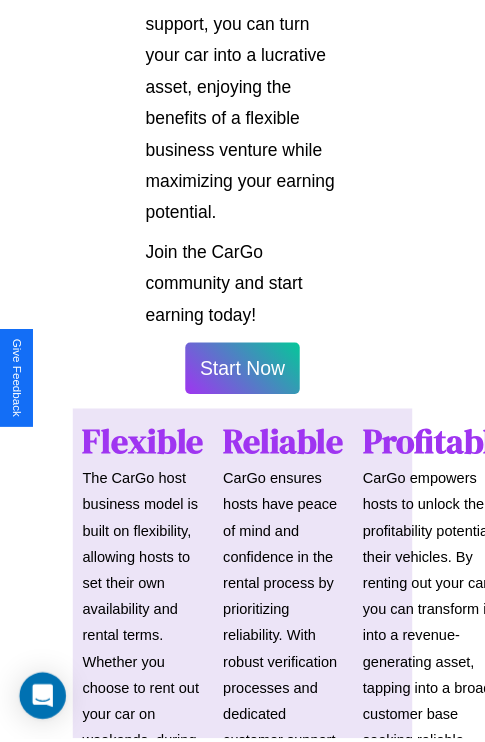 scroll, scrollTop: 1419, scrollLeft: 0, axis: vertical 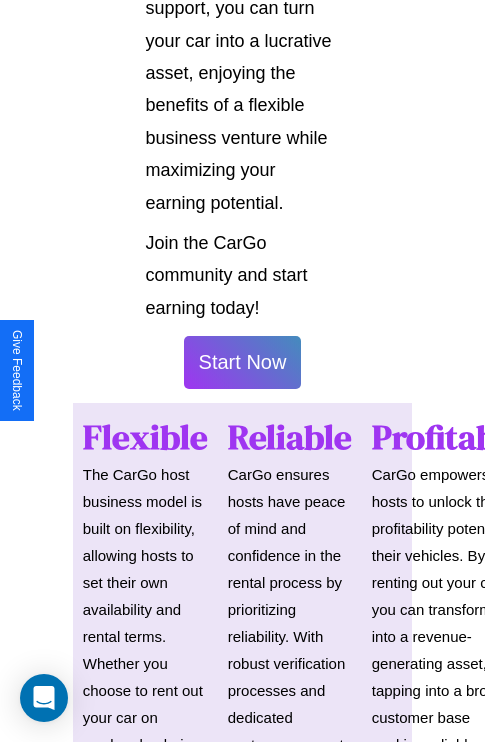 click on "Start Now" at bounding box center (243, 362) 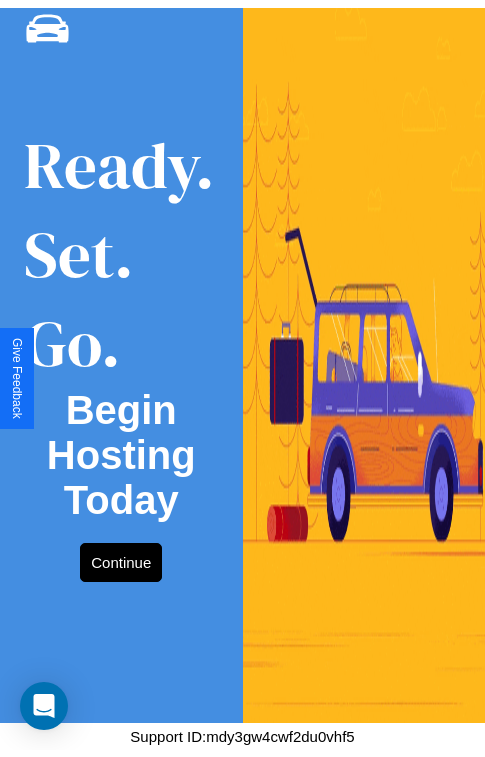 scroll, scrollTop: 0, scrollLeft: 0, axis: both 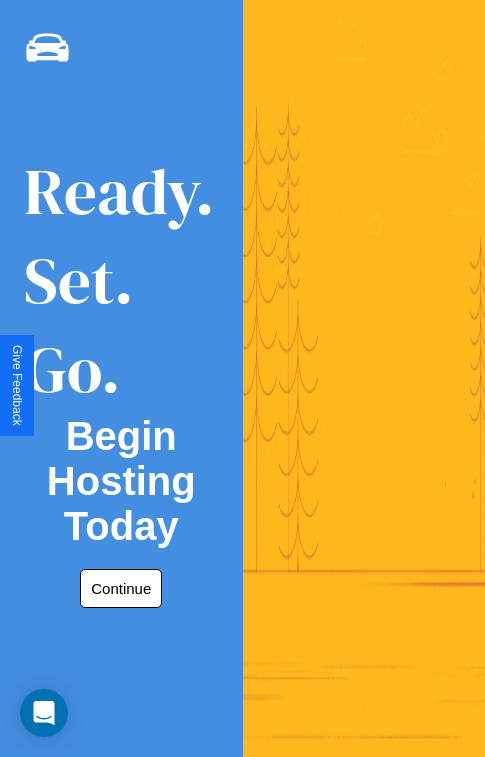 click on "Continue" at bounding box center (121, 588) 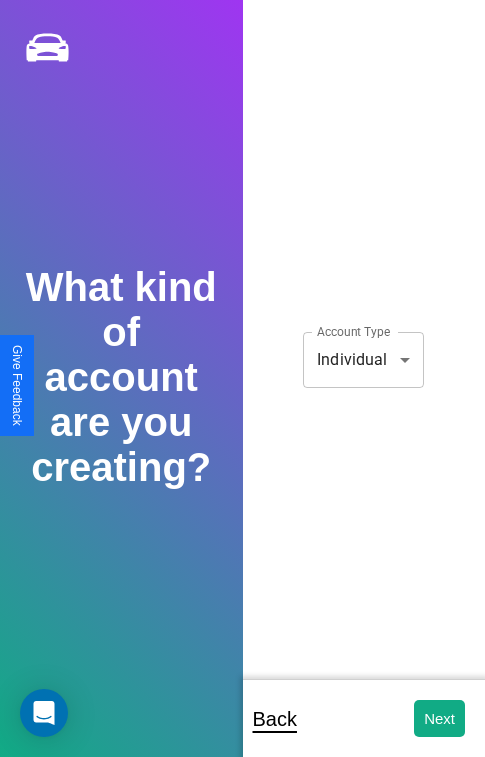 click on "**********" at bounding box center (242, 392) 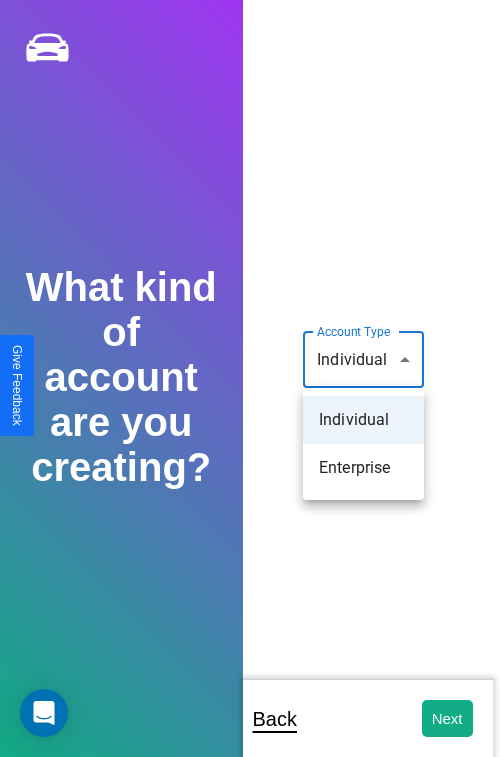 click on "Individual" at bounding box center (363, 420) 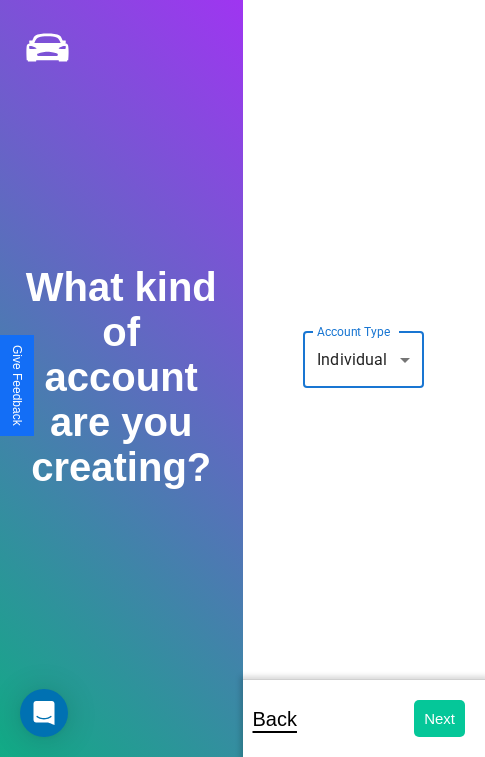 click on "Next" at bounding box center (439, 718) 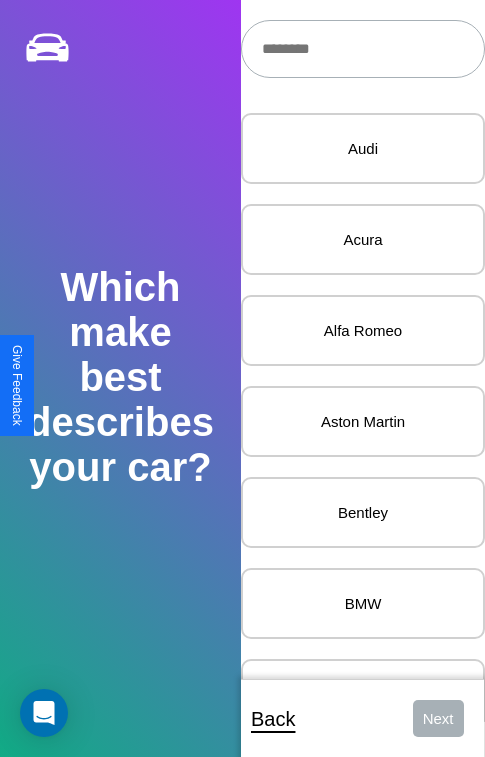 scroll, scrollTop: 27, scrollLeft: 0, axis: vertical 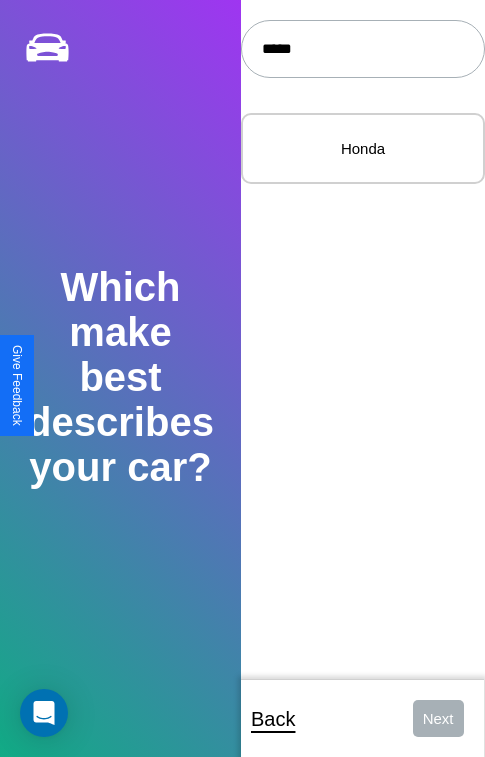 type on "*****" 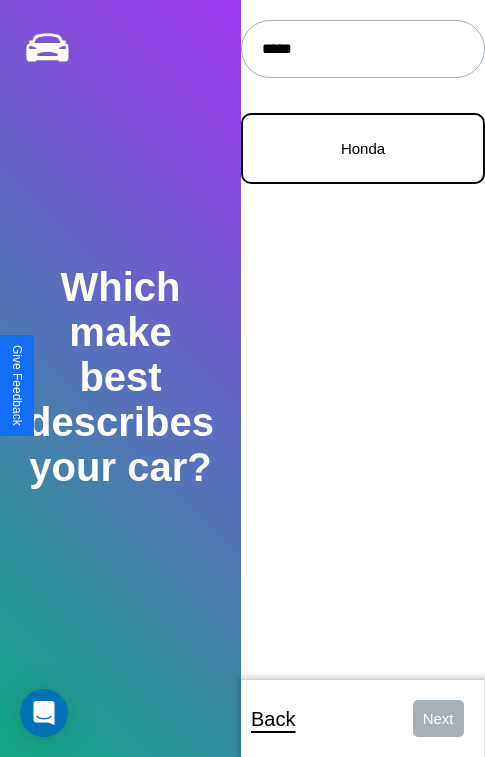 click on "Honda" at bounding box center [363, 148] 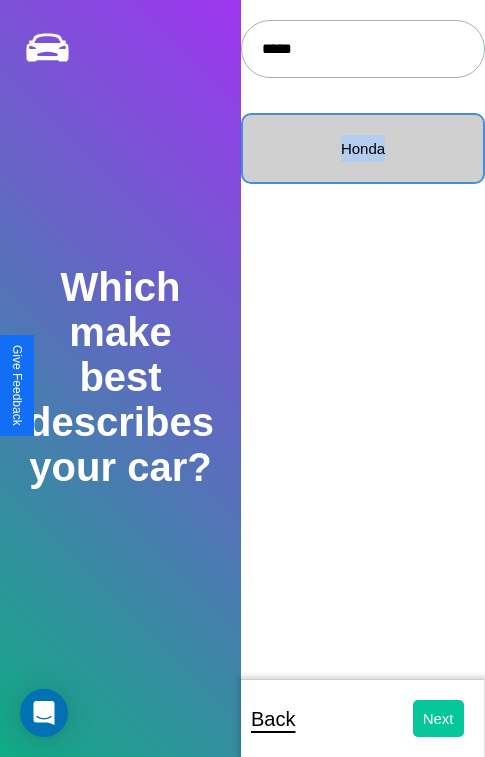 click on "Next" at bounding box center (438, 718) 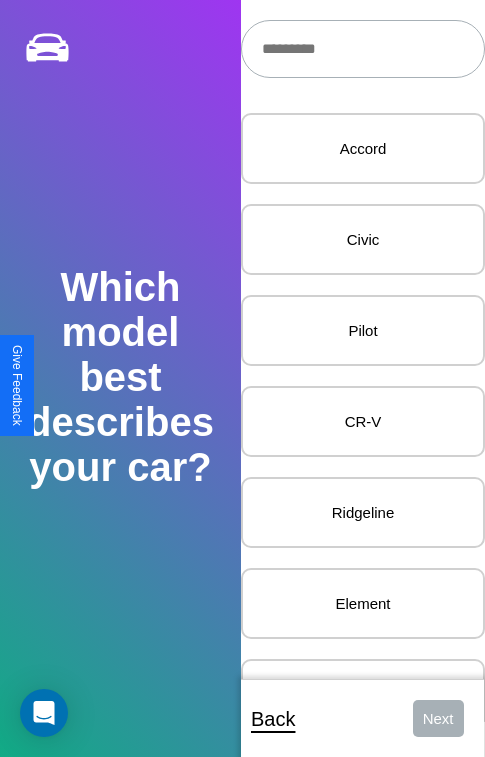 scroll, scrollTop: 27, scrollLeft: 0, axis: vertical 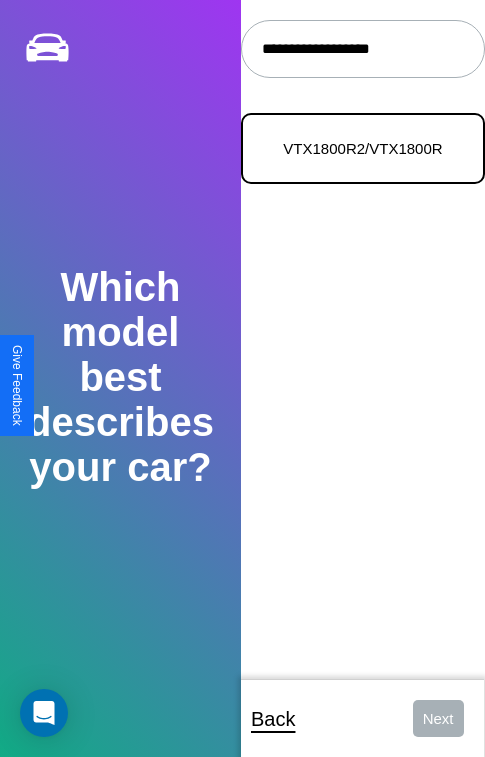 type on "**********" 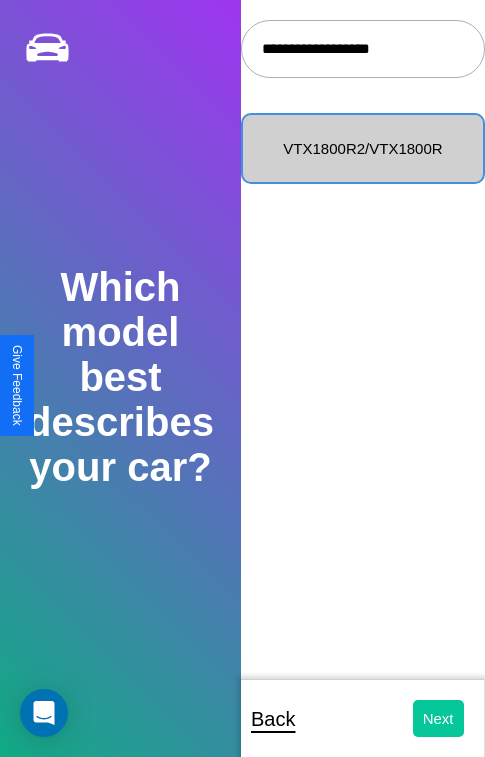 click on "Next" at bounding box center [438, 718] 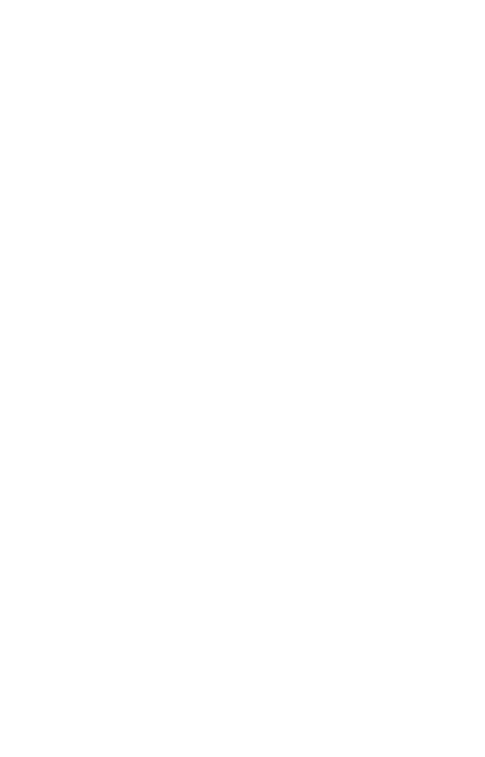 scroll, scrollTop: 0, scrollLeft: 0, axis: both 